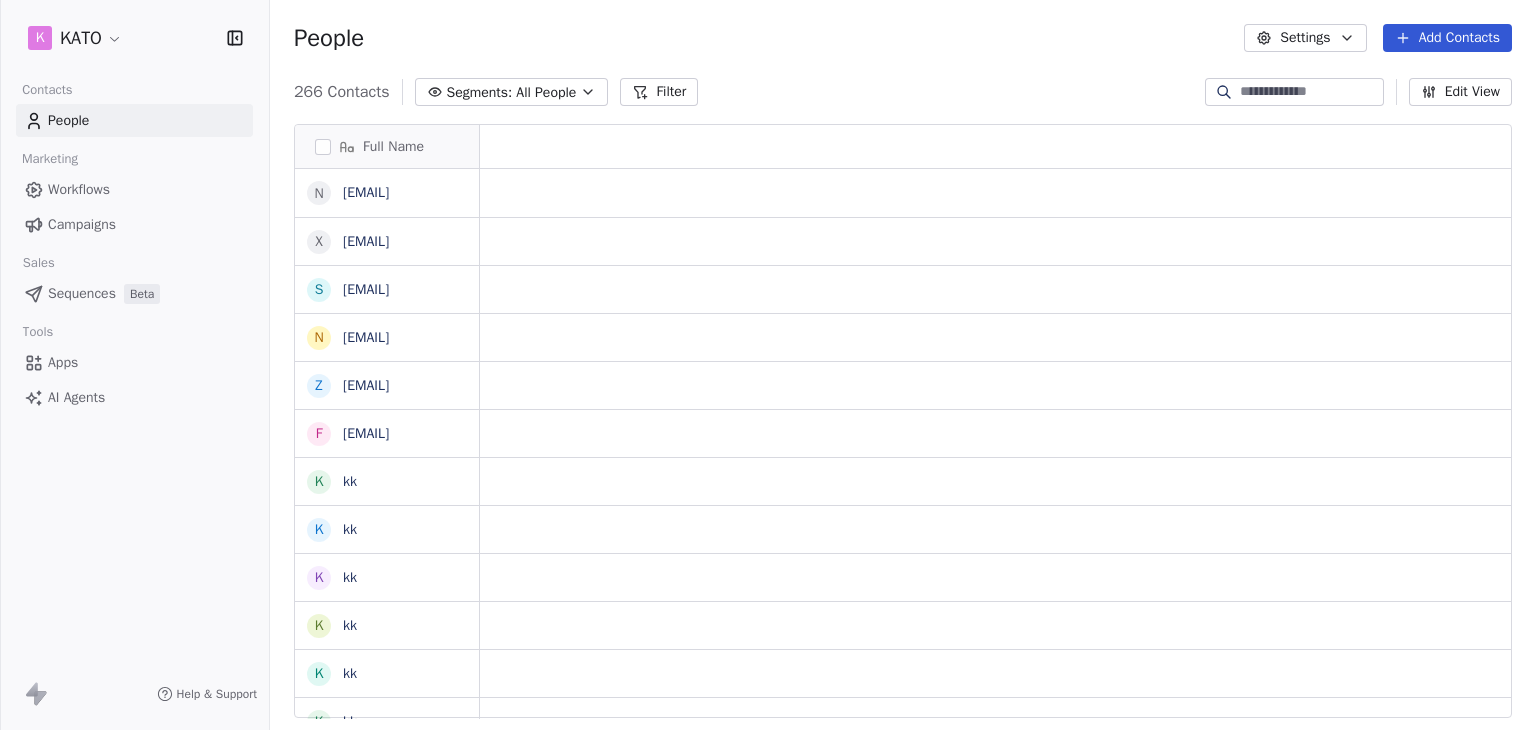 scroll, scrollTop: 0, scrollLeft: 0, axis: both 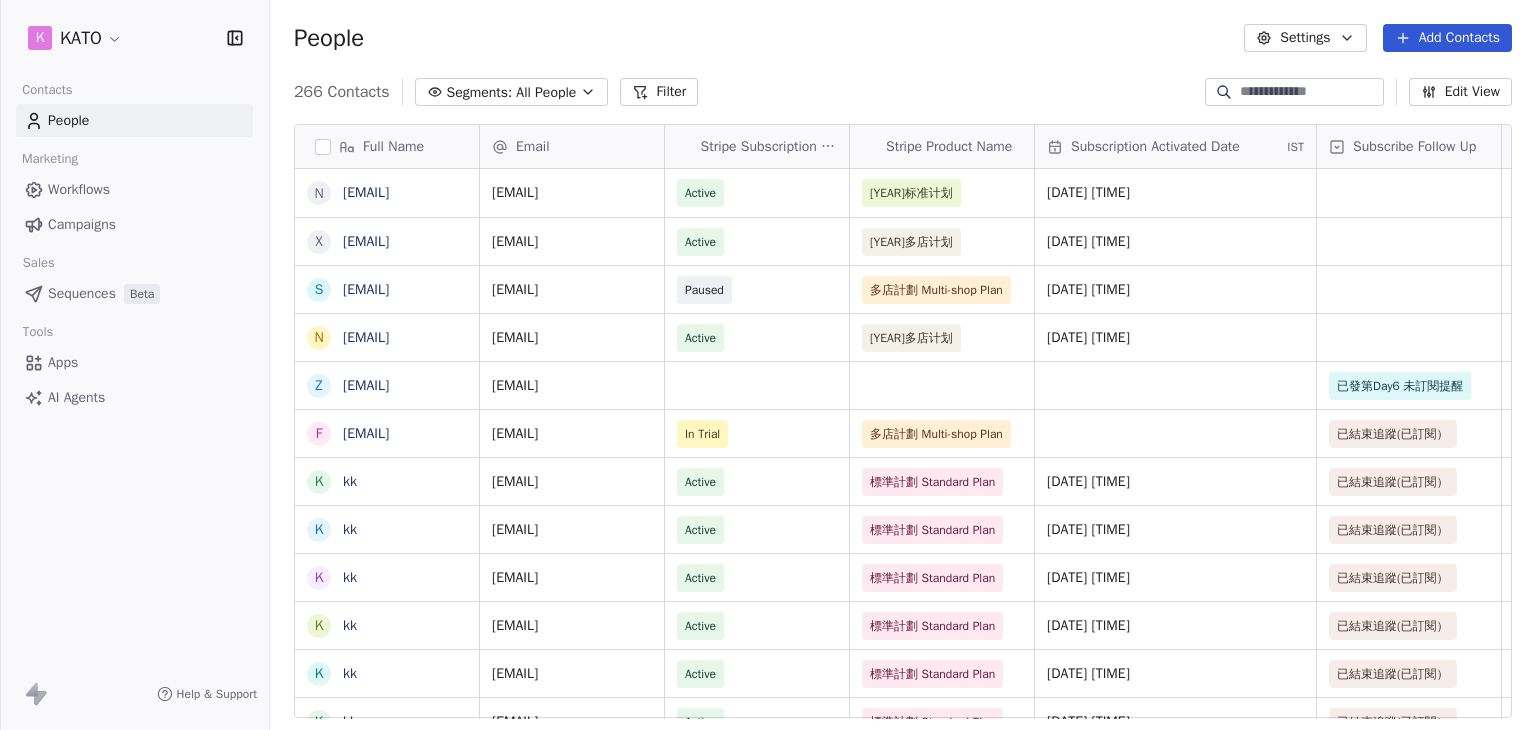 click on "Workflows" at bounding box center (79, 189) 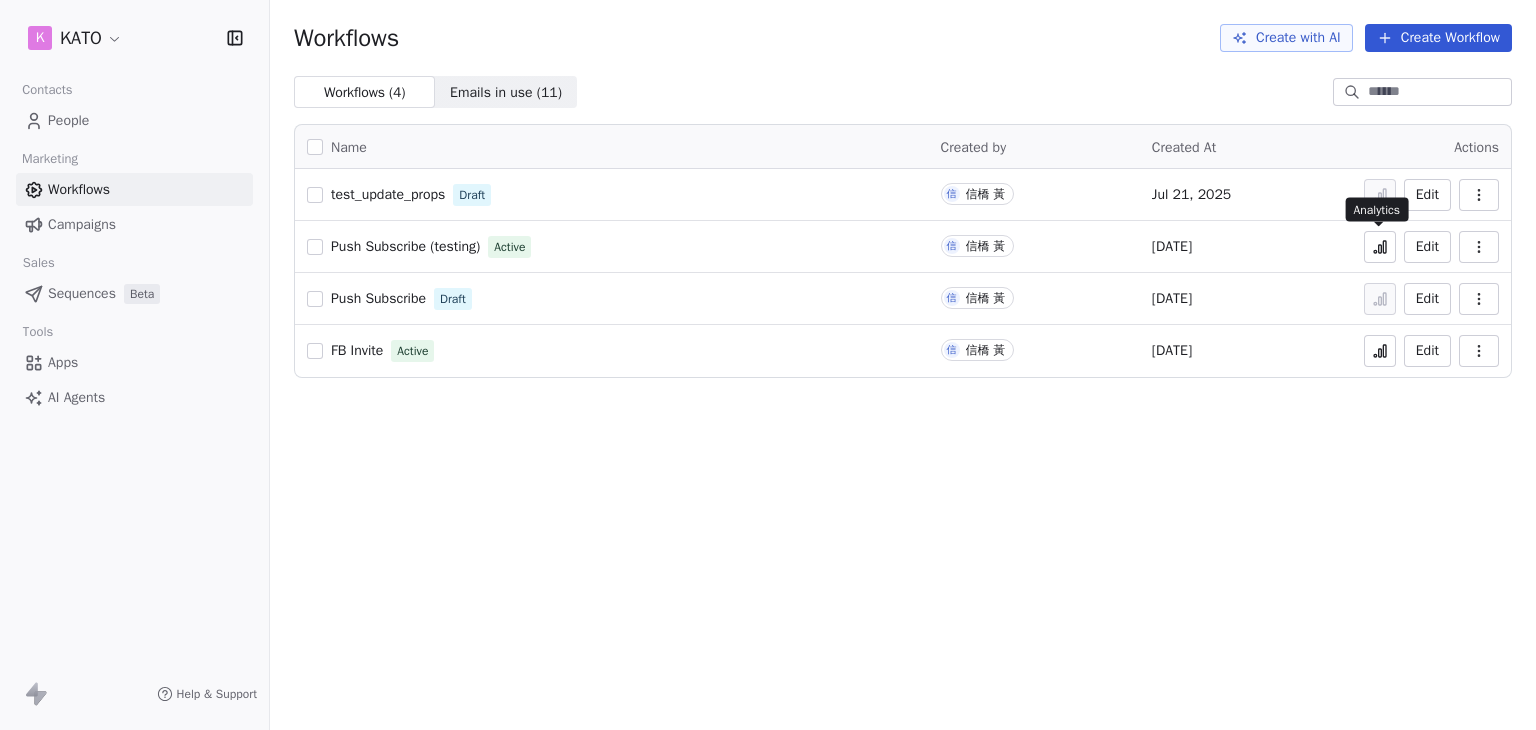click 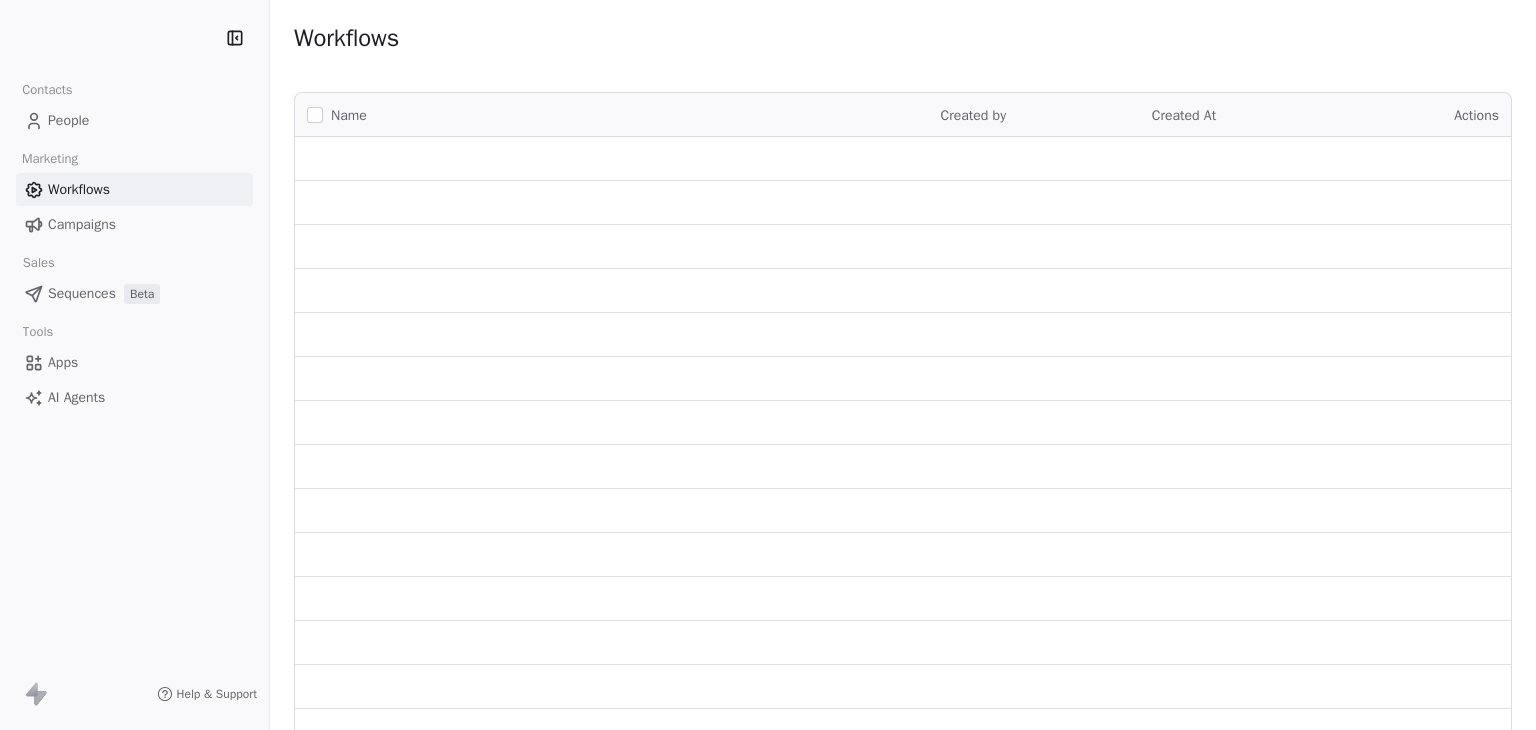 scroll, scrollTop: 0, scrollLeft: 0, axis: both 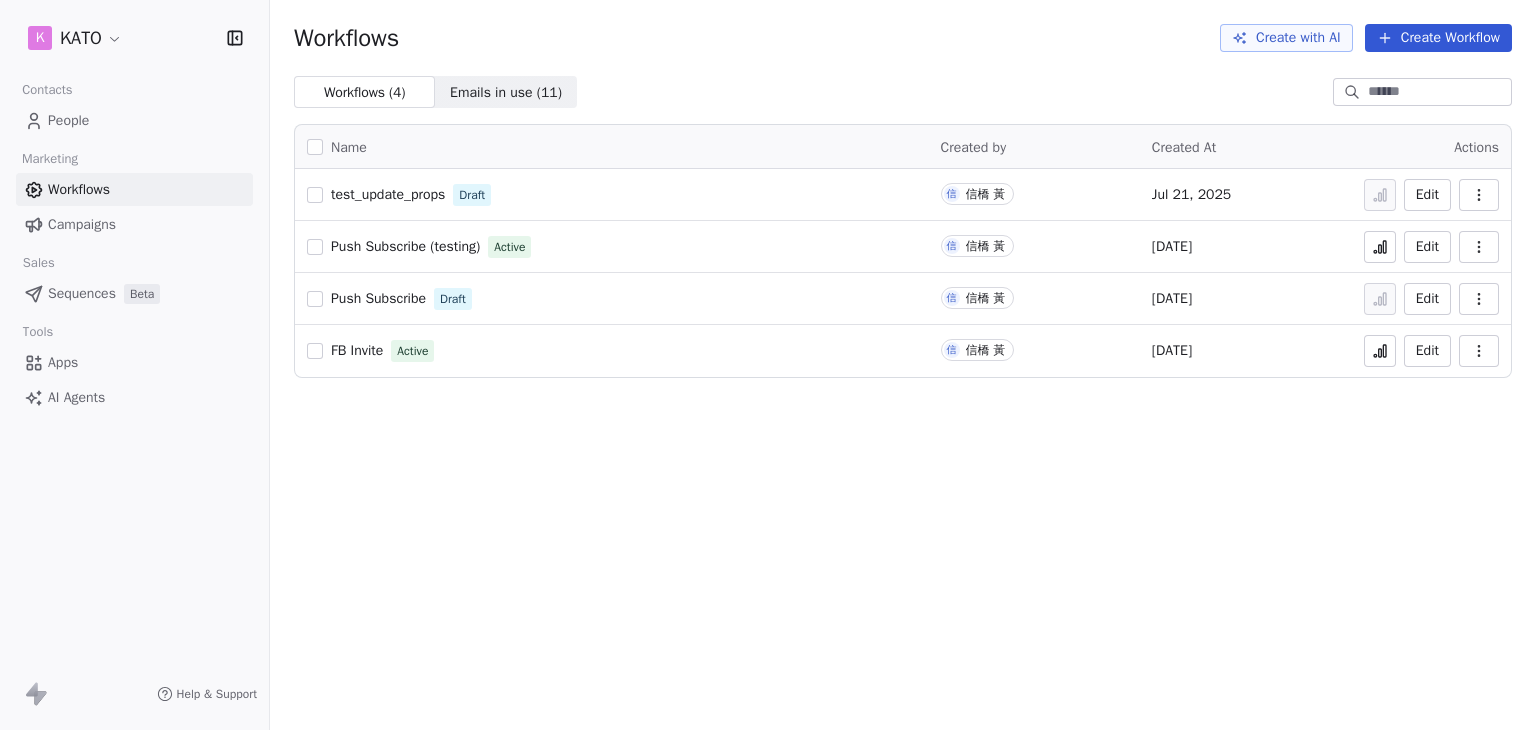click on "People" at bounding box center [134, 120] 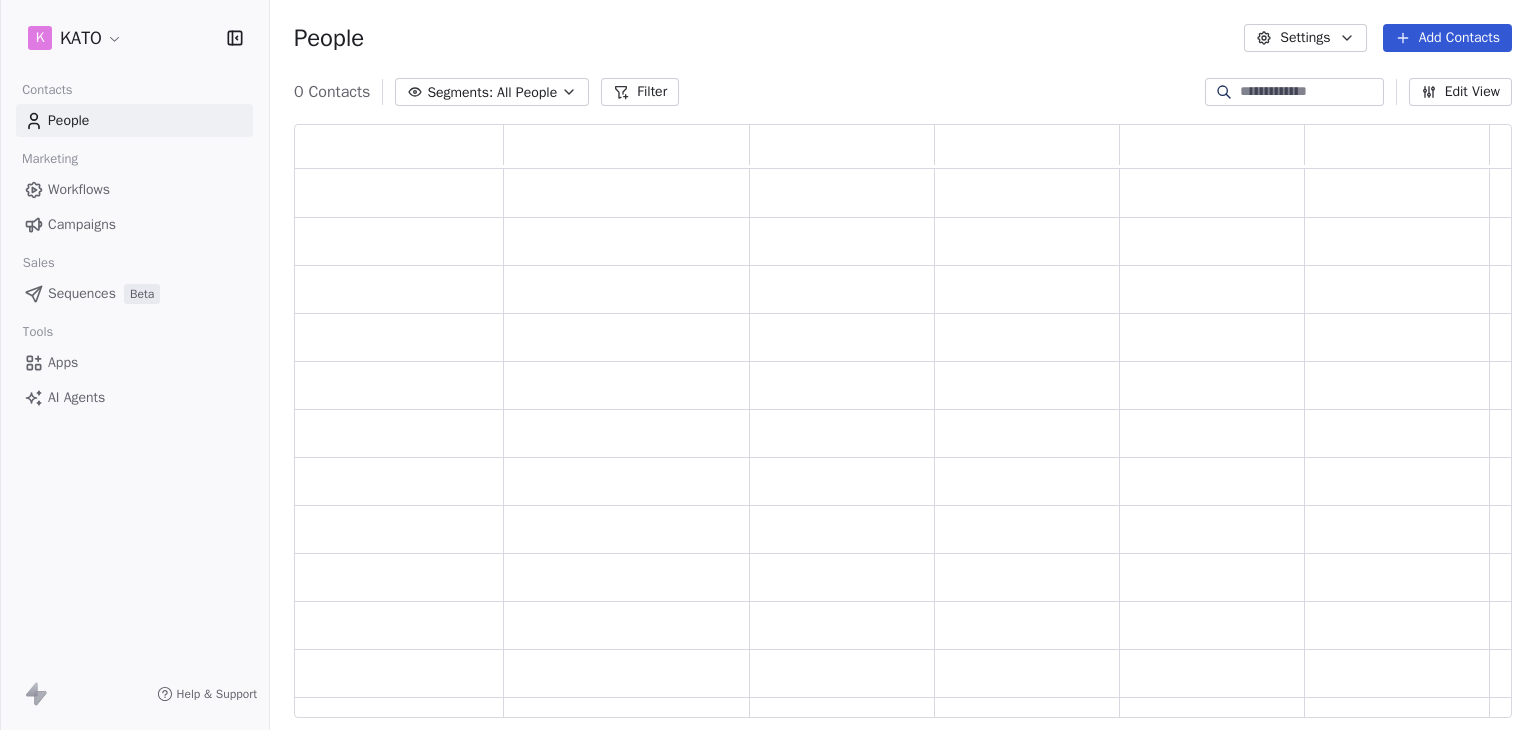 scroll, scrollTop: 16, scrollLeft: 16, axis: both 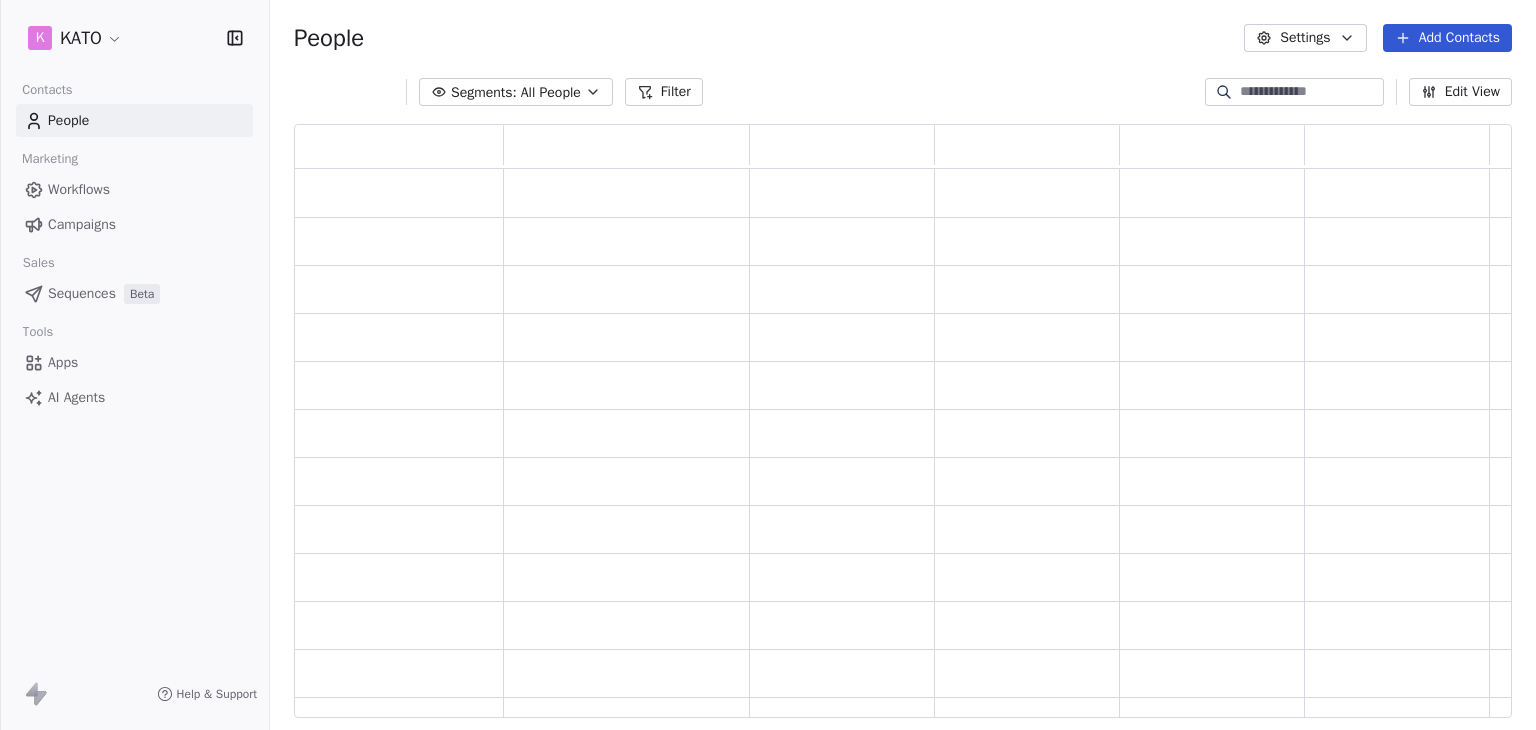 click at bounding box center [1310, 92] 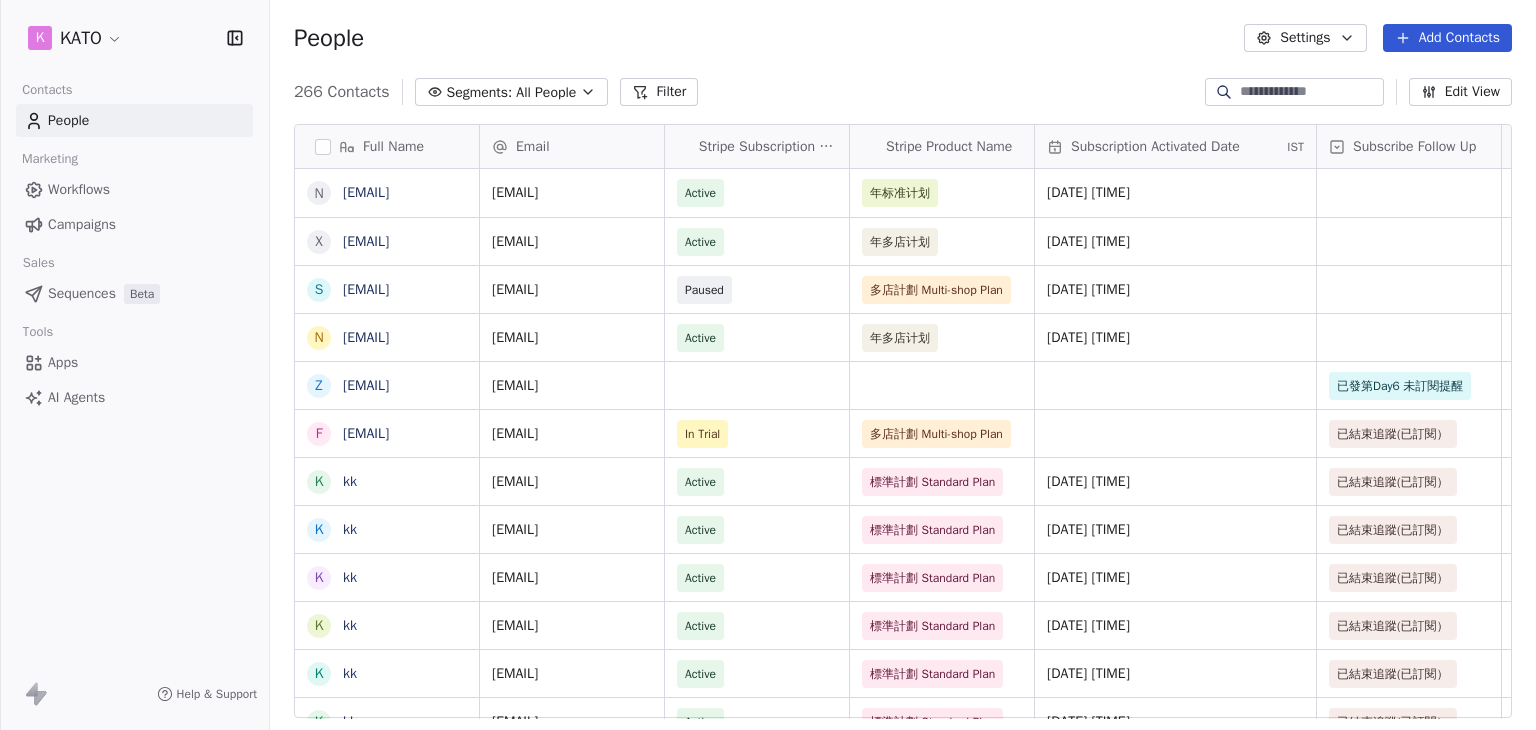 scroll, scrollTop: 16, scrollLeft: 16, axis: both 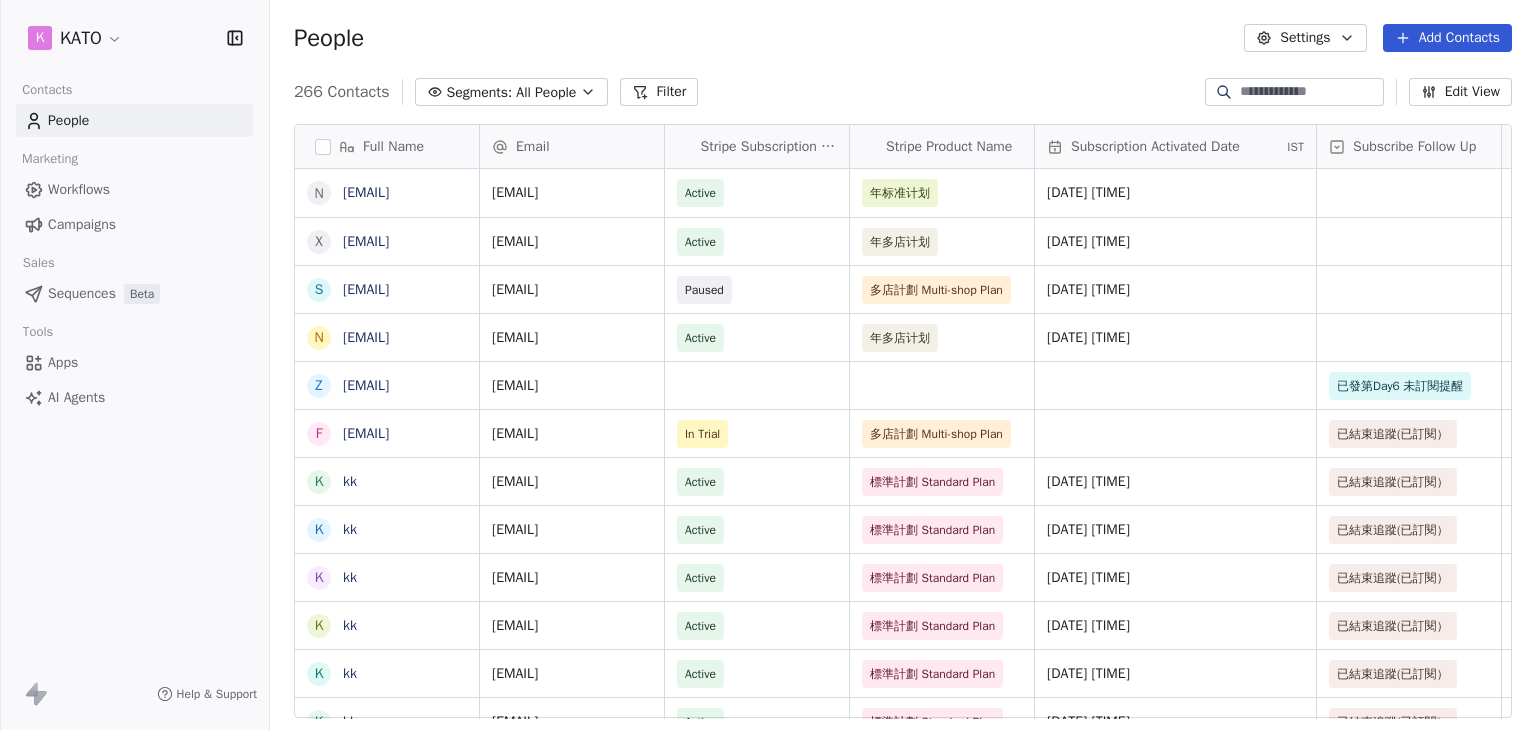 paste on "**********" 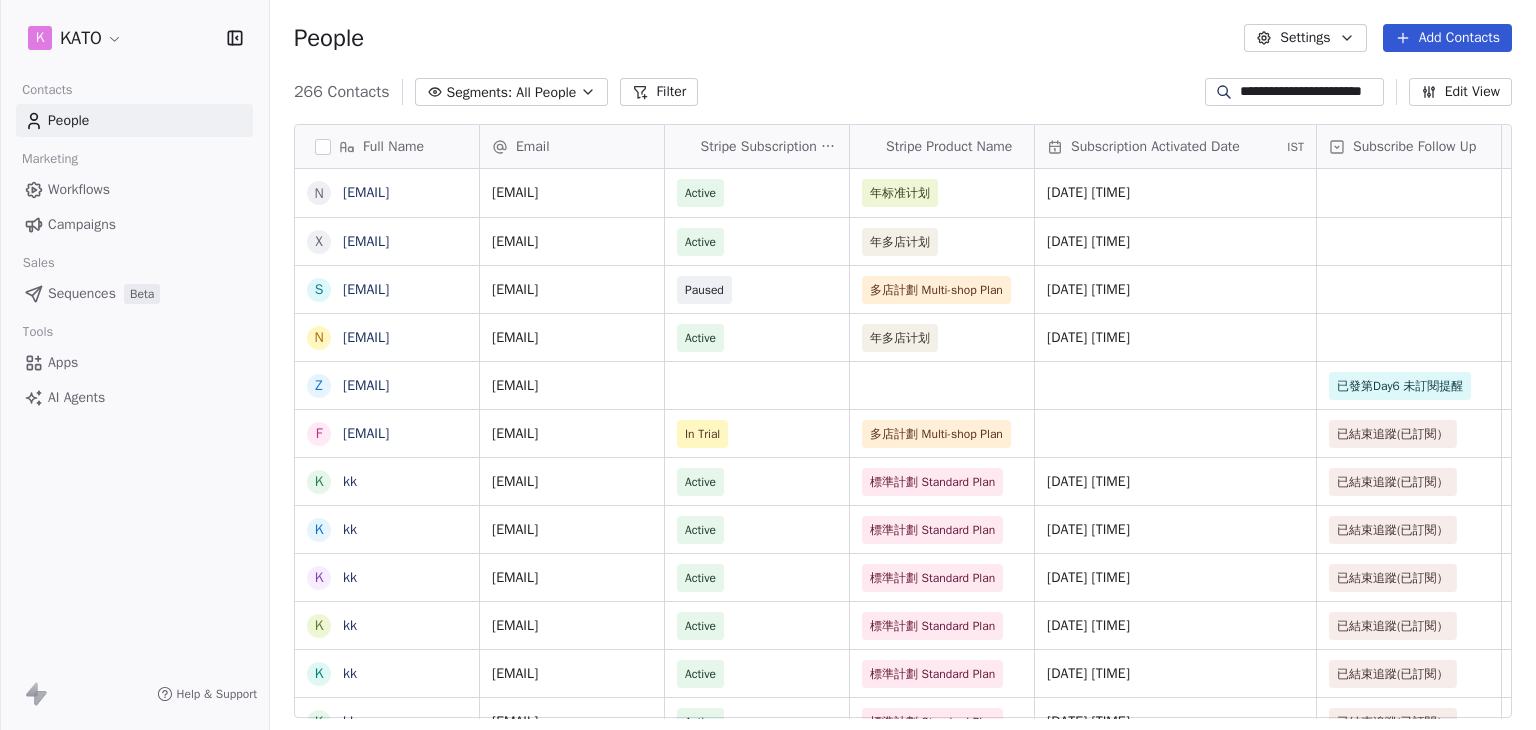 scroll, scrollTop: 0, scrollLeft: 16, axis: horizontal 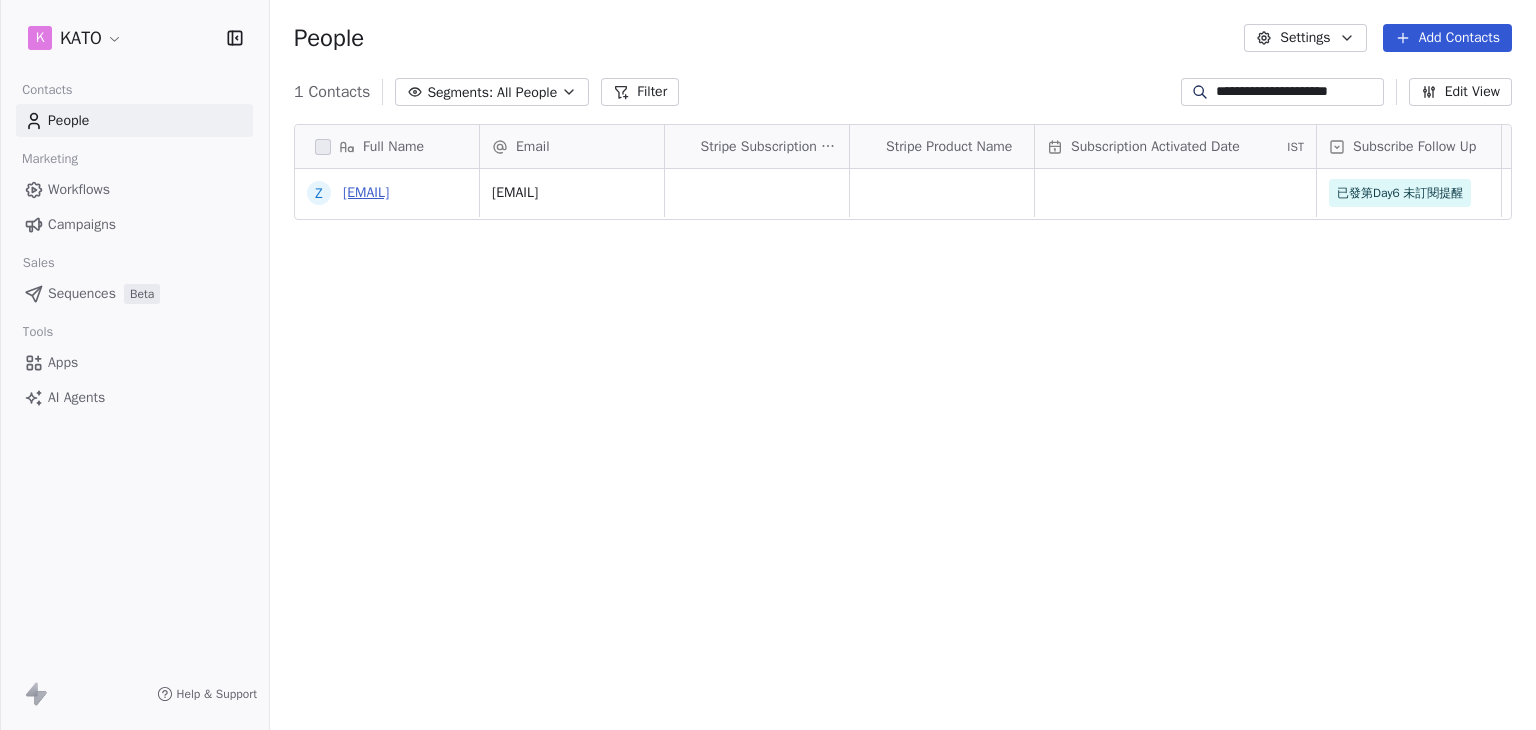 type on "**********" 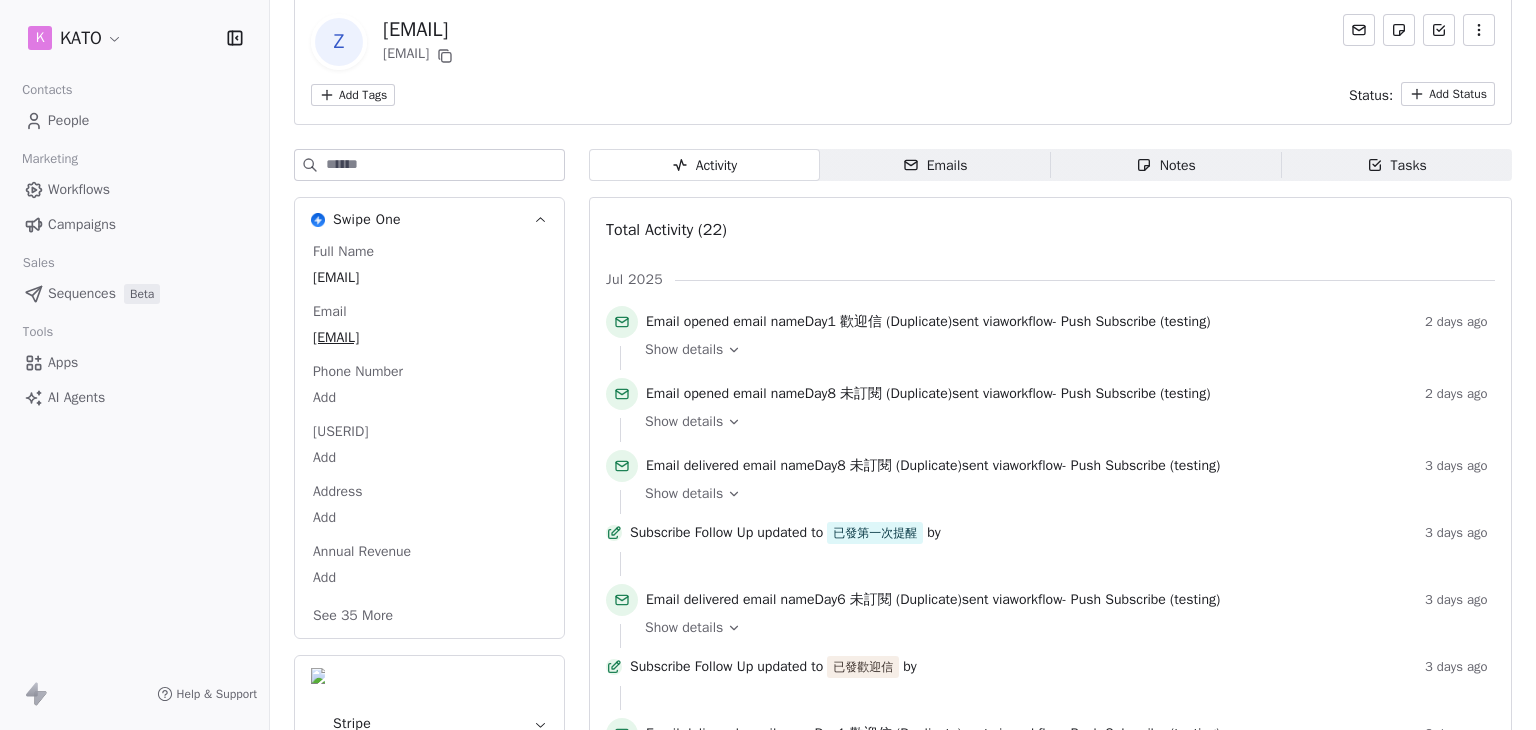 scroll, scrollTop: 100, scrollLeft: 0, axis: vertical 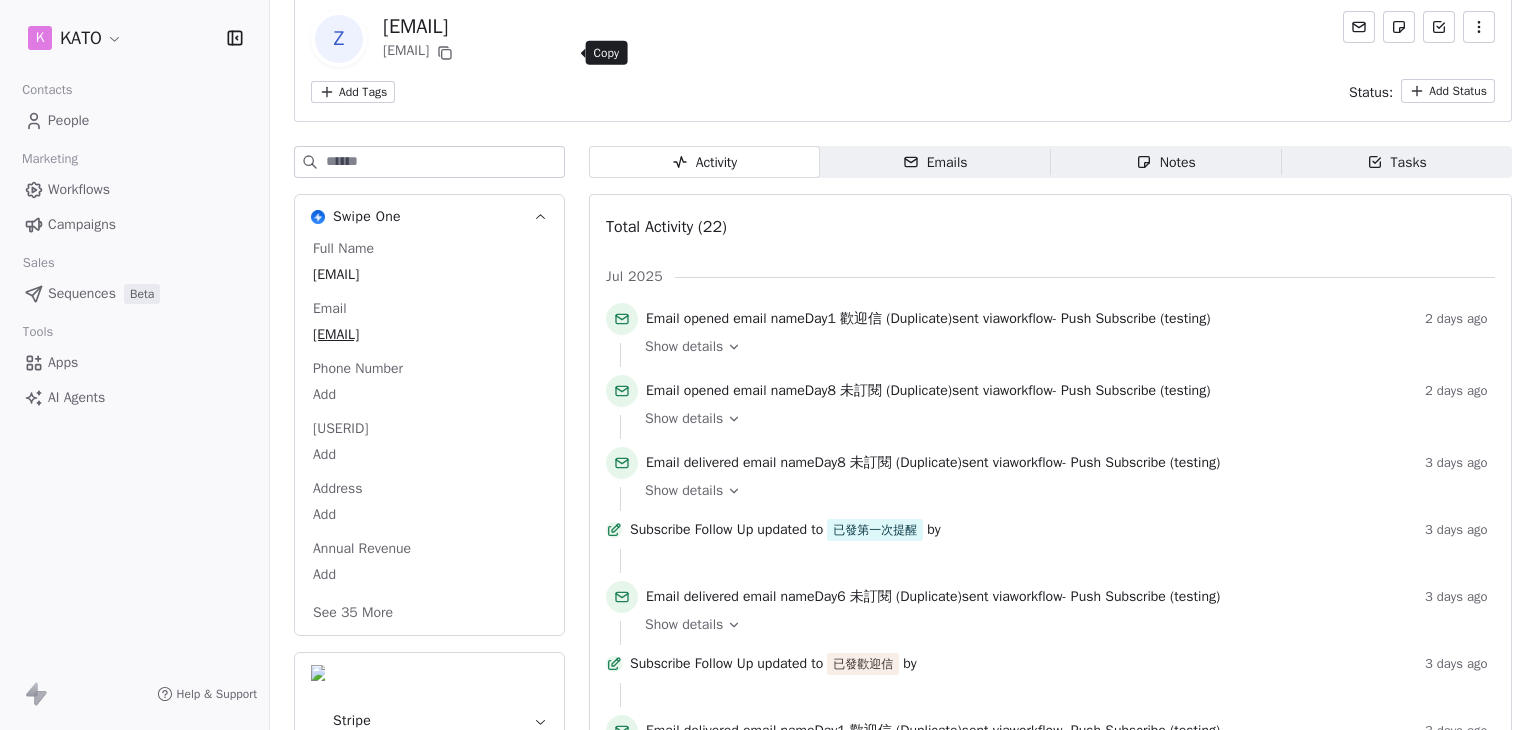 click 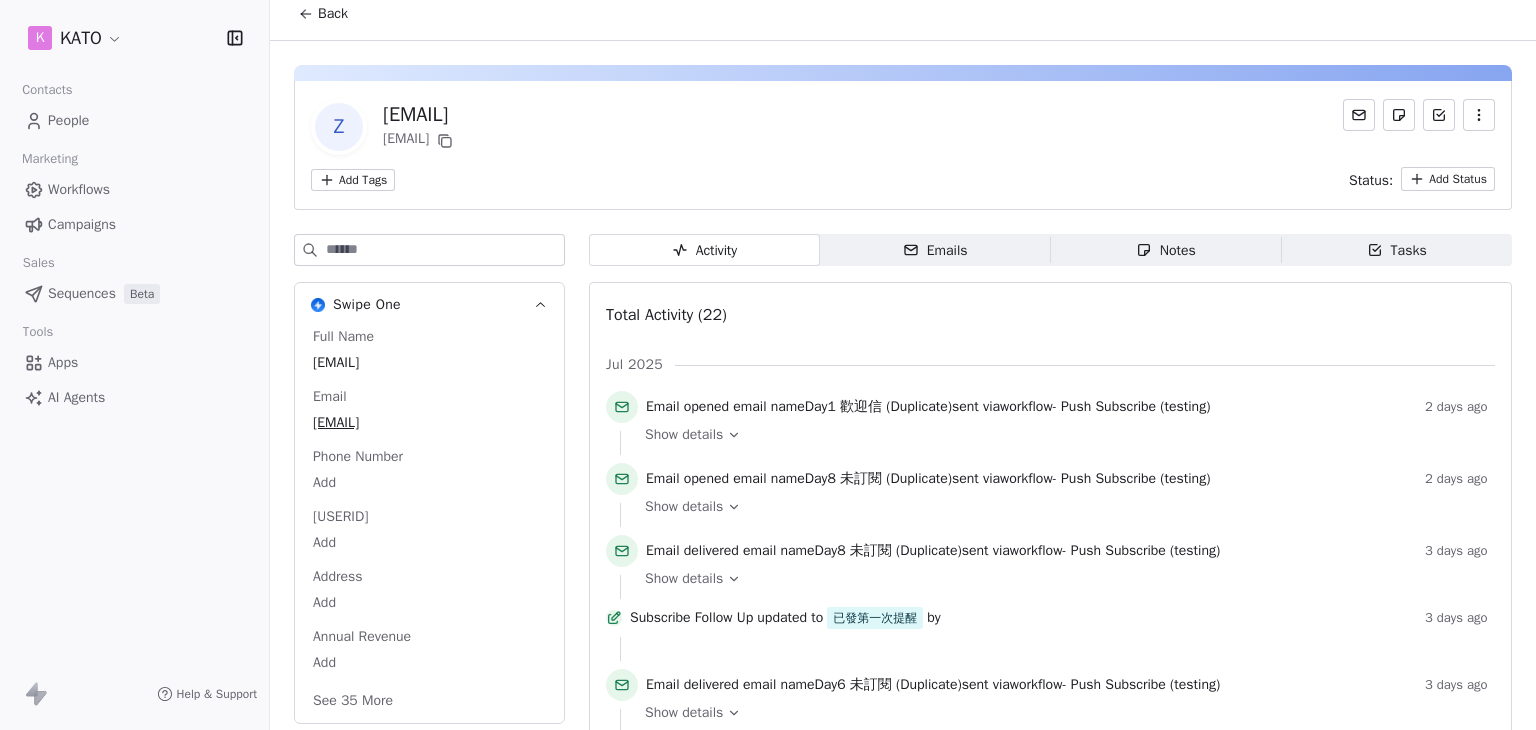 scroll, scrollTop: 0, scrollLeft: 0, axis: both 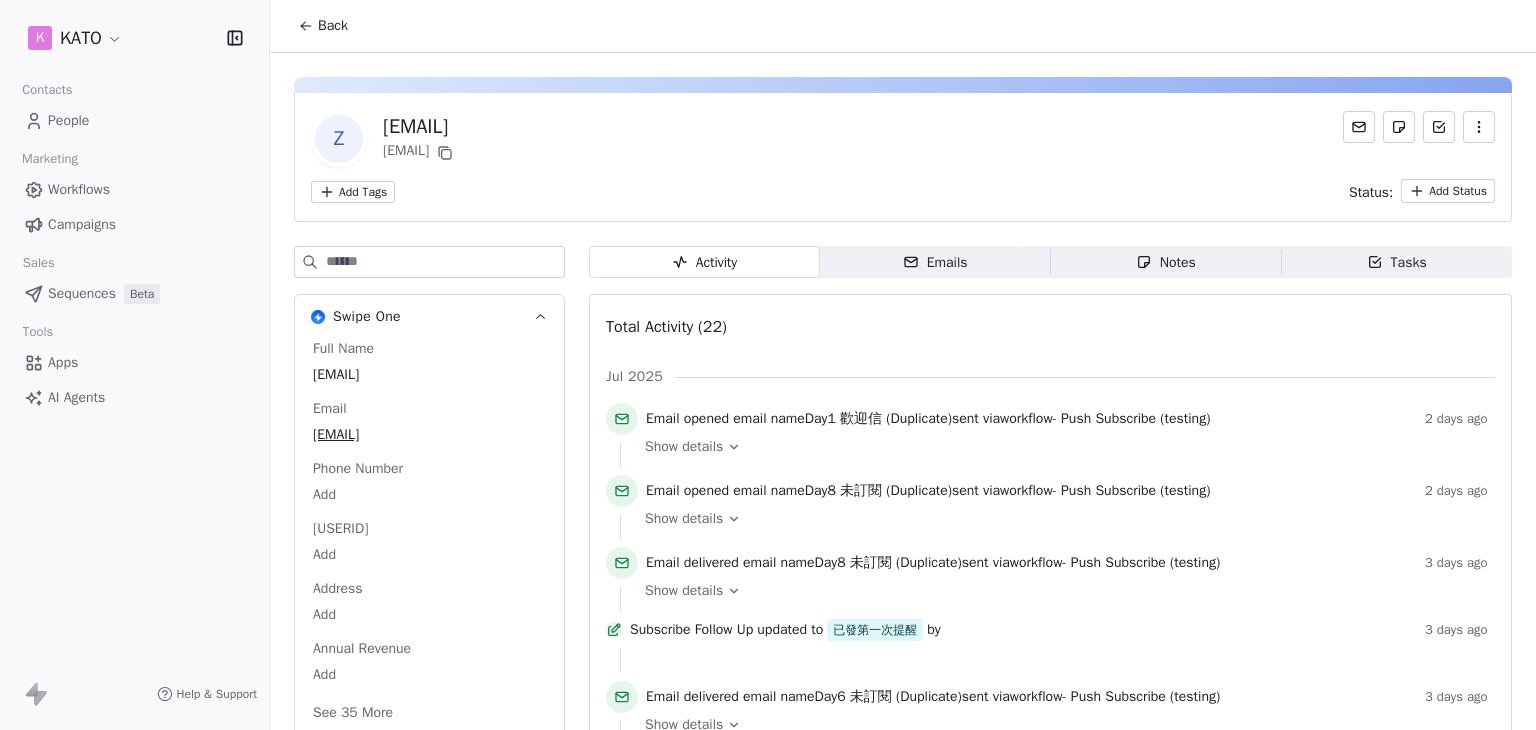 type 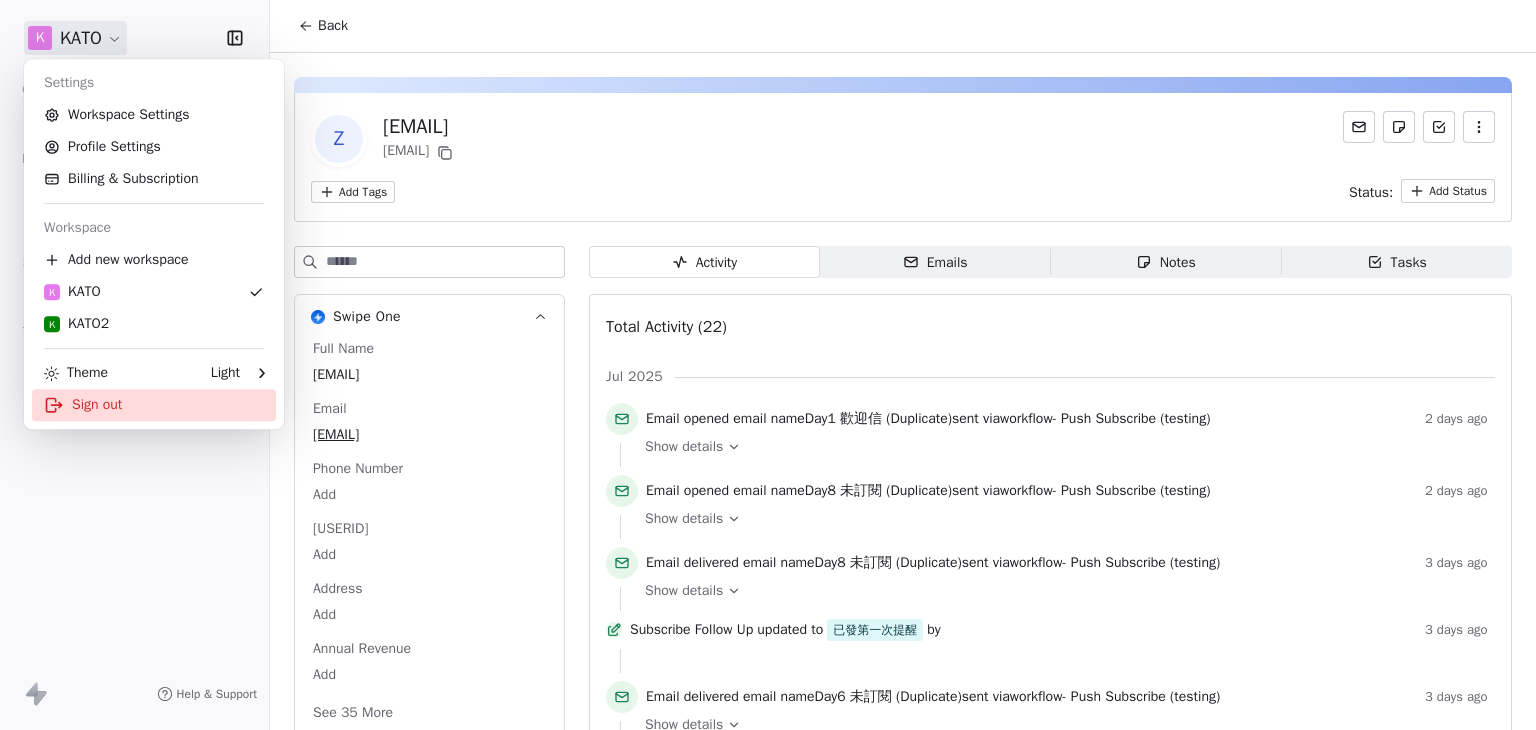 click on "Sign out" at bounding box center (154, 405) 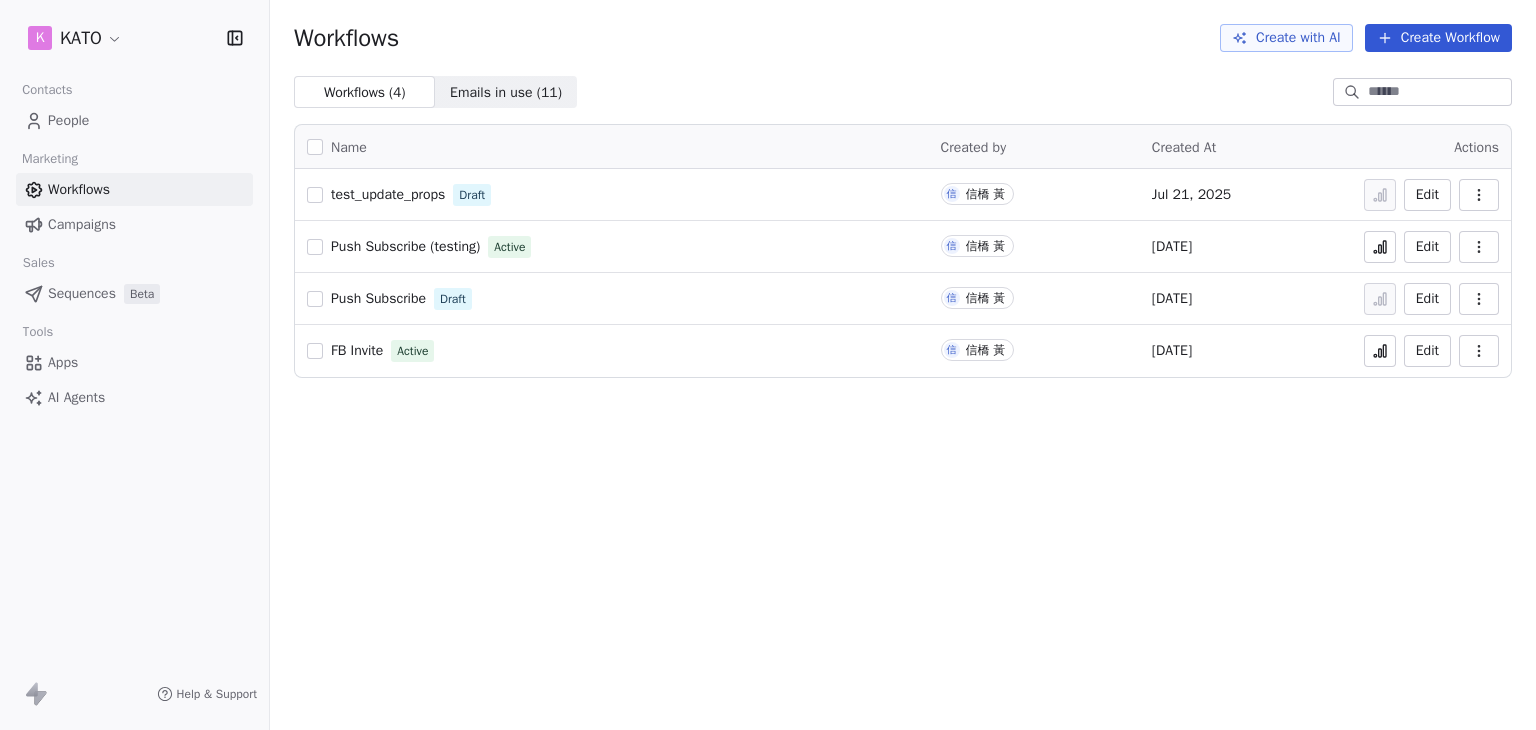 scroll, scrollTop: 0, scrollLeft: 0, axis: both 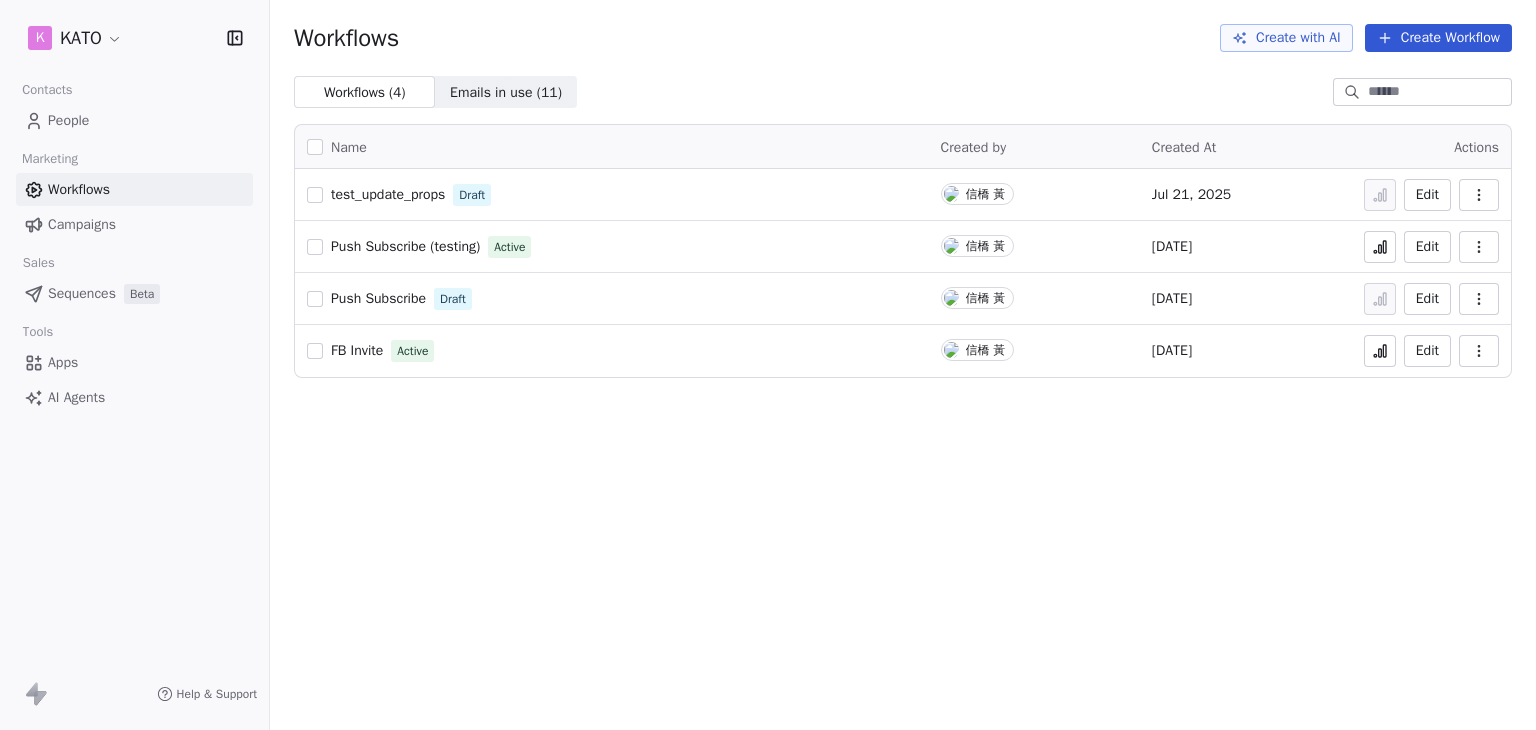 click 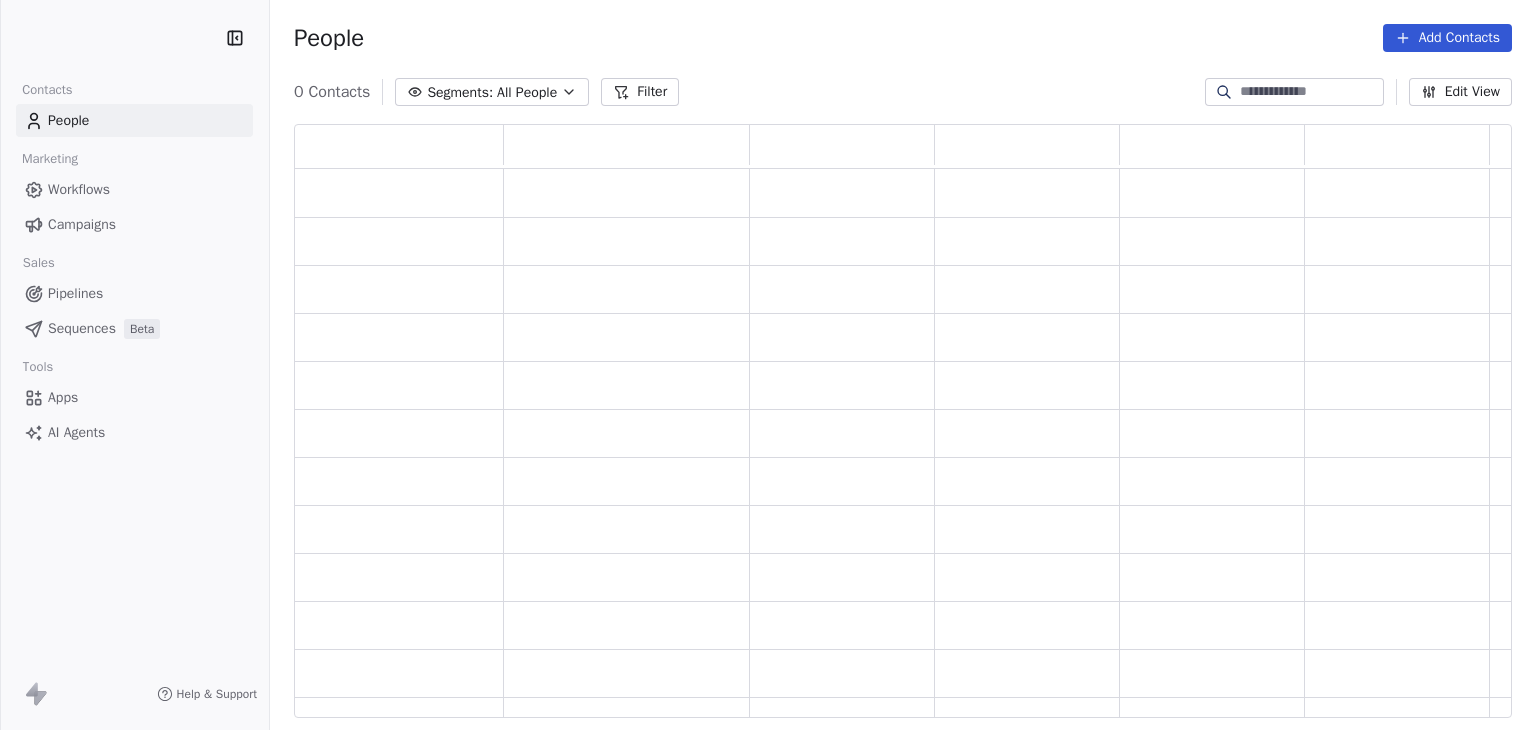 scroll, scrollTop: 0, scrollLeft: 0, axis: both 